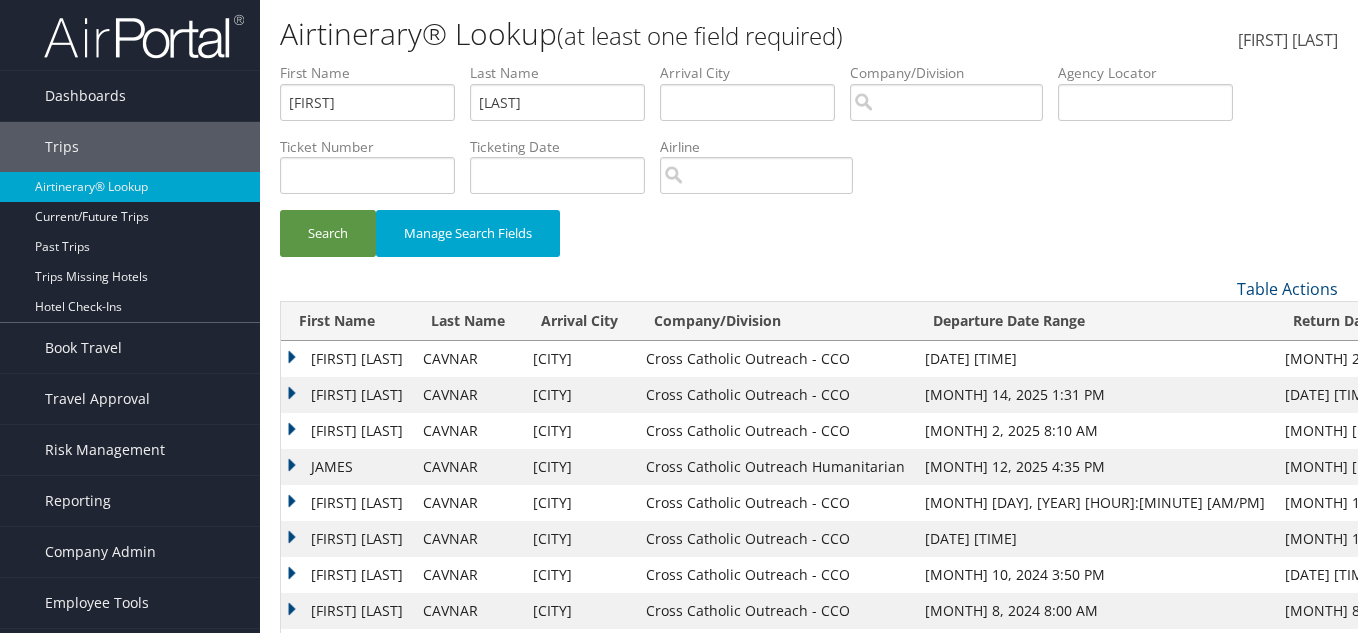 scroll, scrollTop: 0, scrollLeft: 0, axis: both 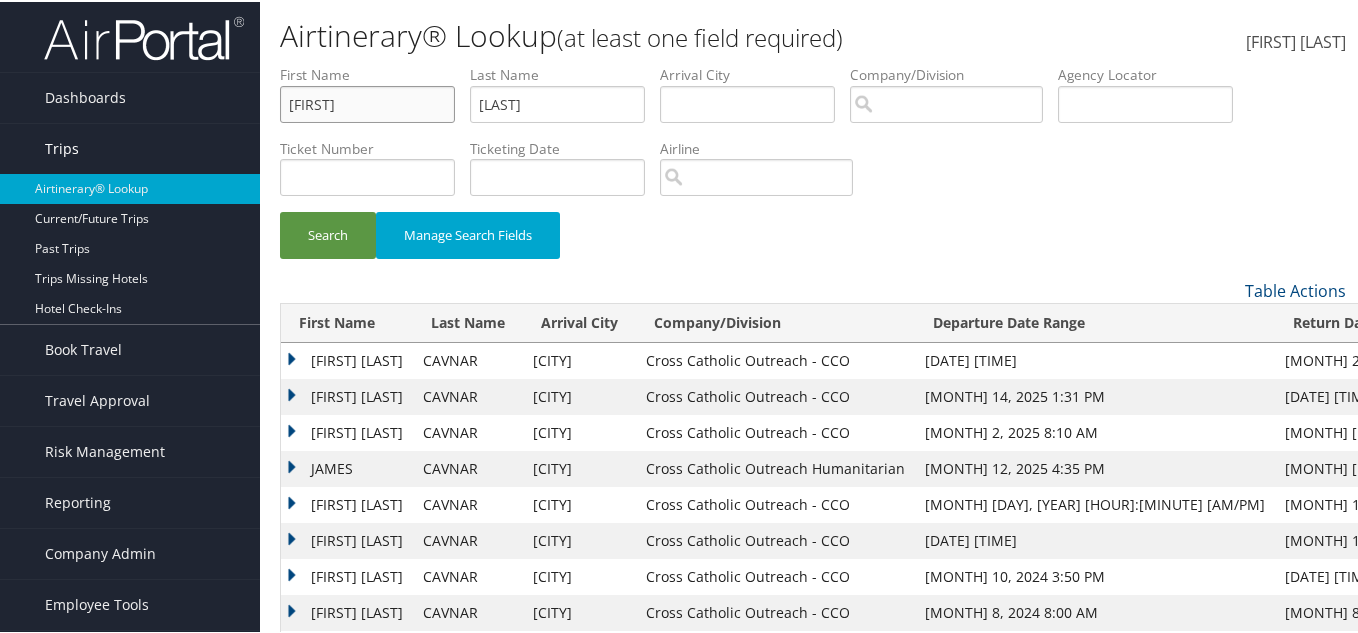 drag, startPoint x: 355, startPoint y: 102, endPoint x: 120, endPoint y: 146, distance: 239.08366 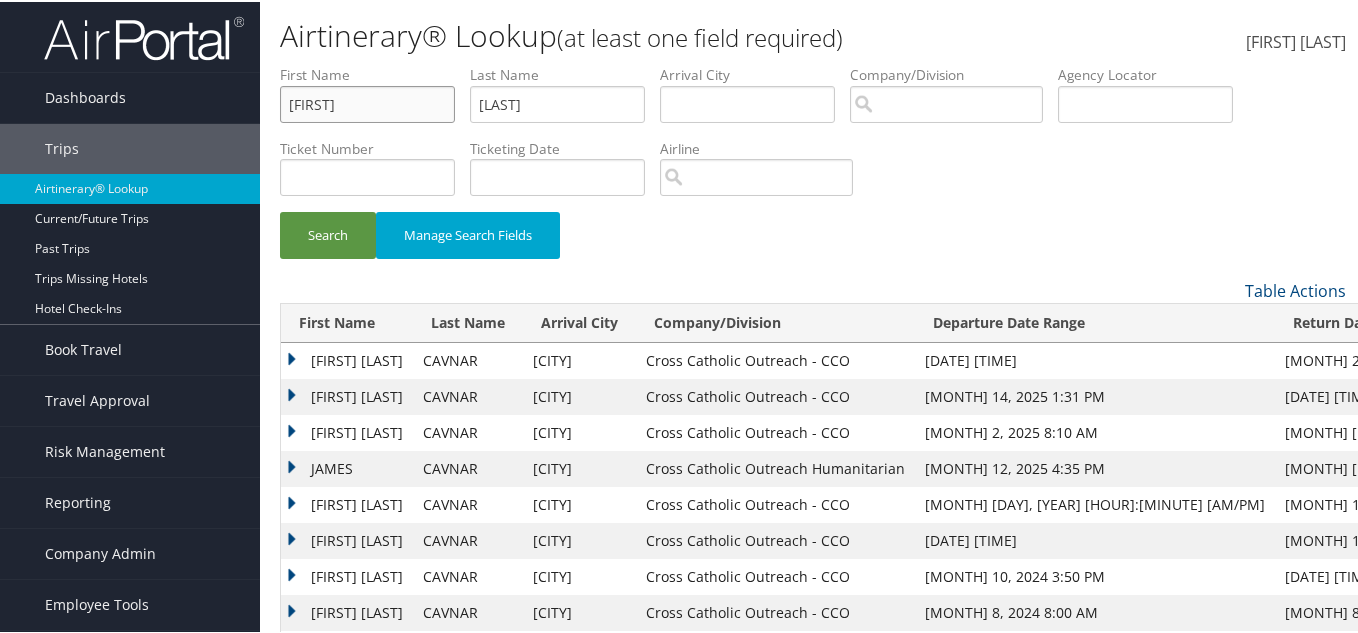 type on "[FIRST]" 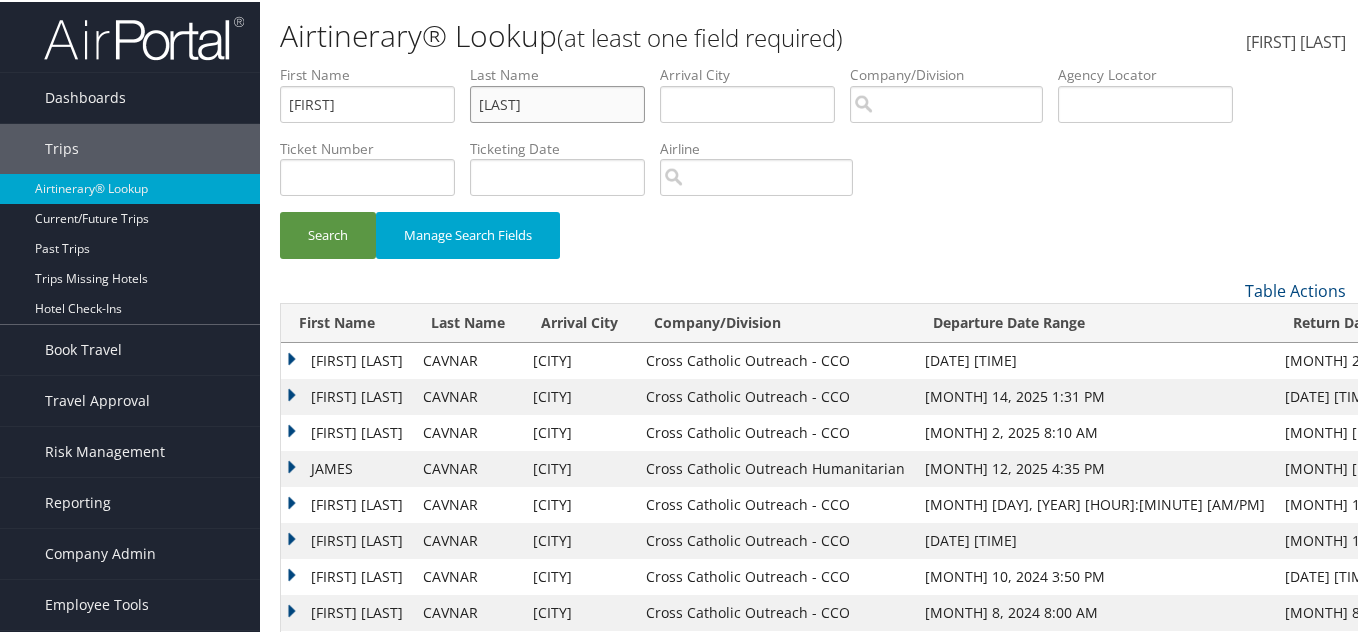 drag, startPoint x: 564, startPoint y: 91, endPoint x: 316, endPoint y: 123, distance: 250.056 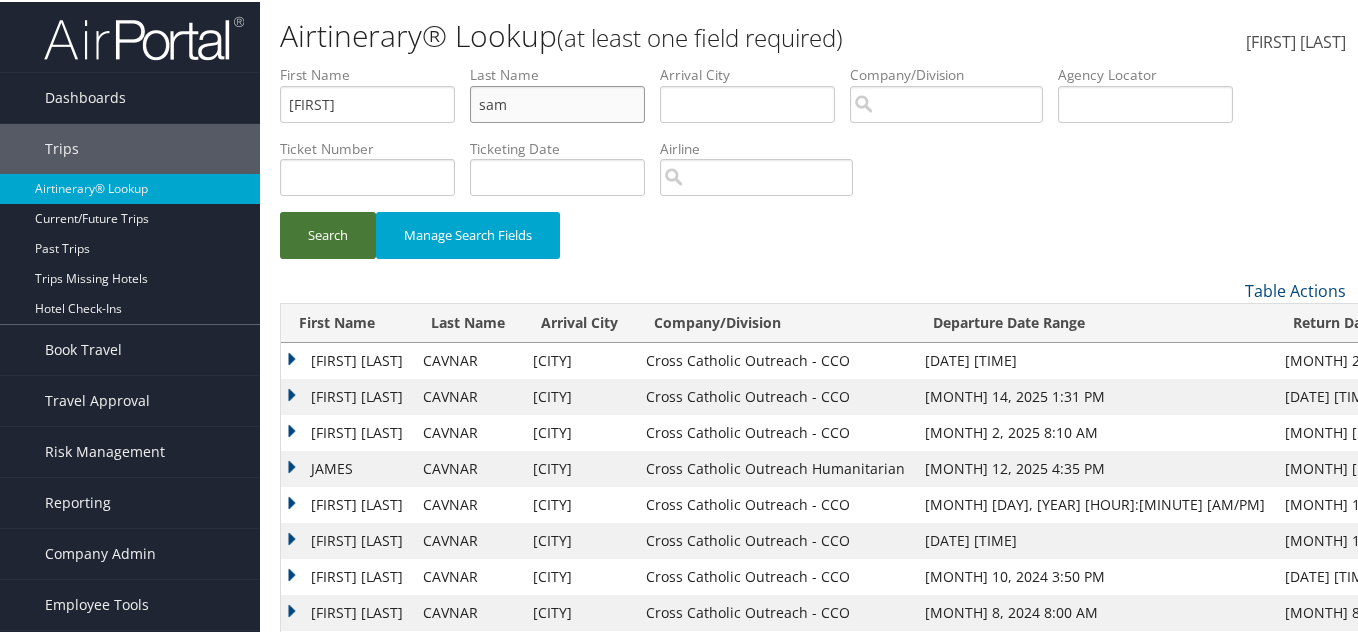 type on "sam" 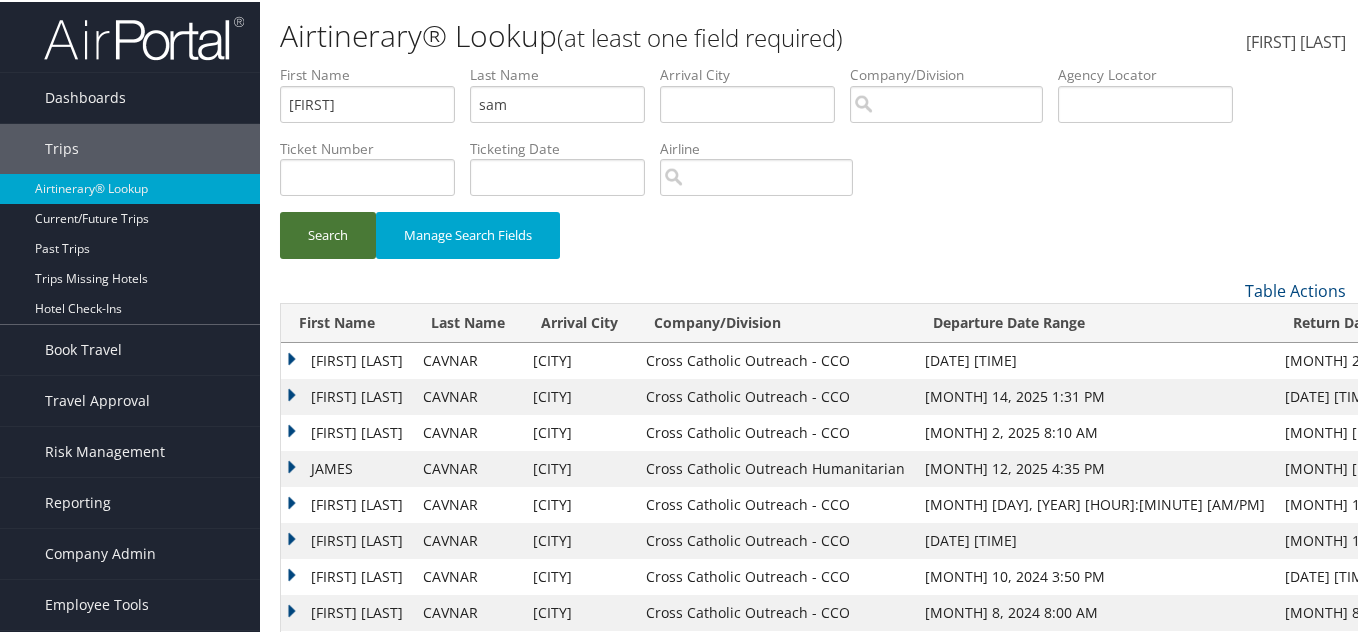 click on "Search" at bounding box center (328, 233) 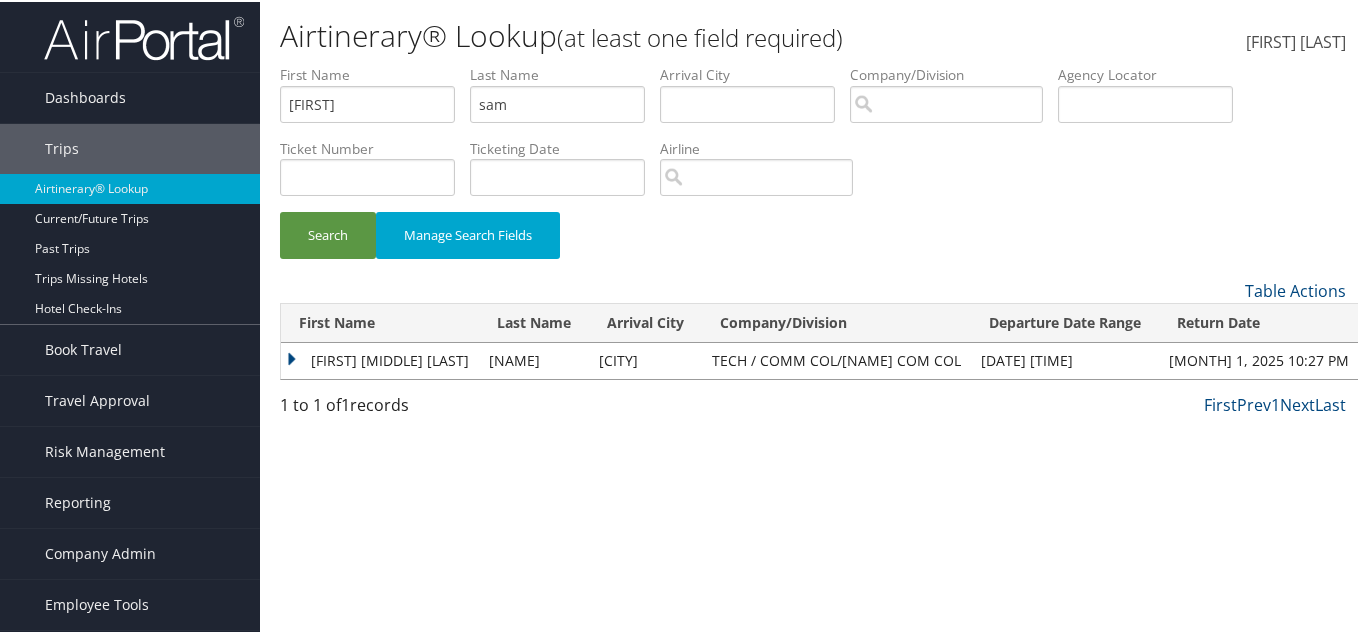 click on "[FIRST] [MIDDLE] [LAST]" at bounding box center (380, 359) 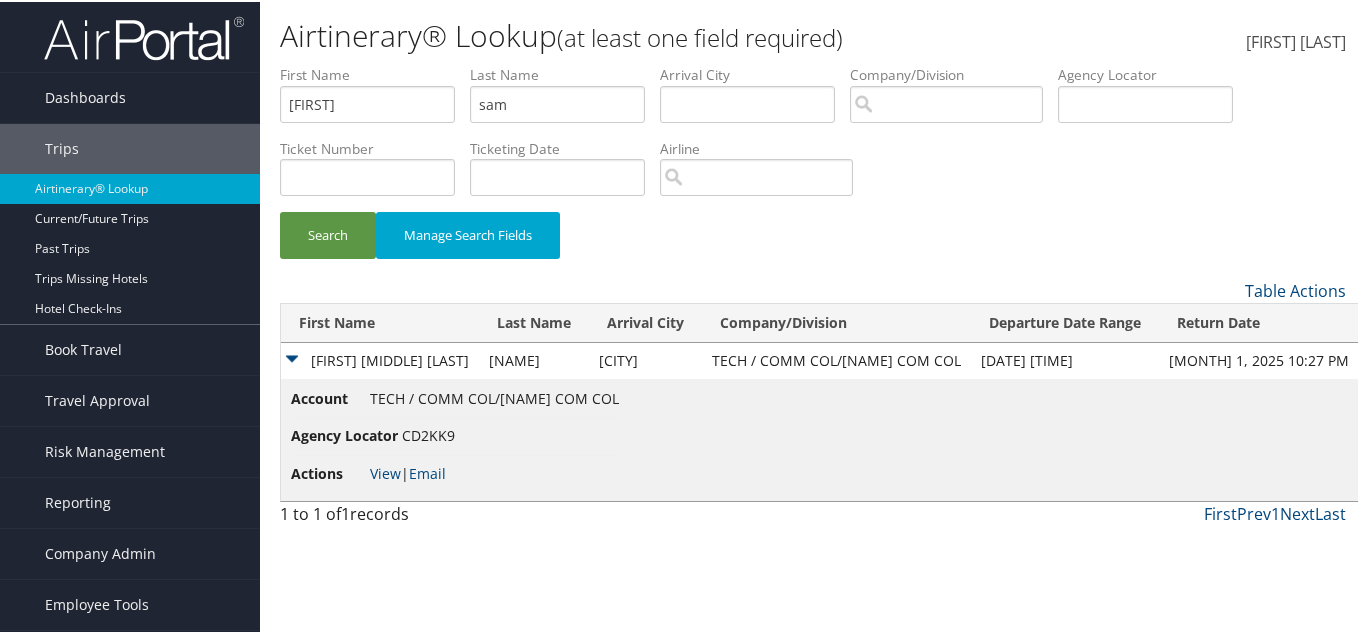 click on "CD2KK9" at bounding box center [494, 396] 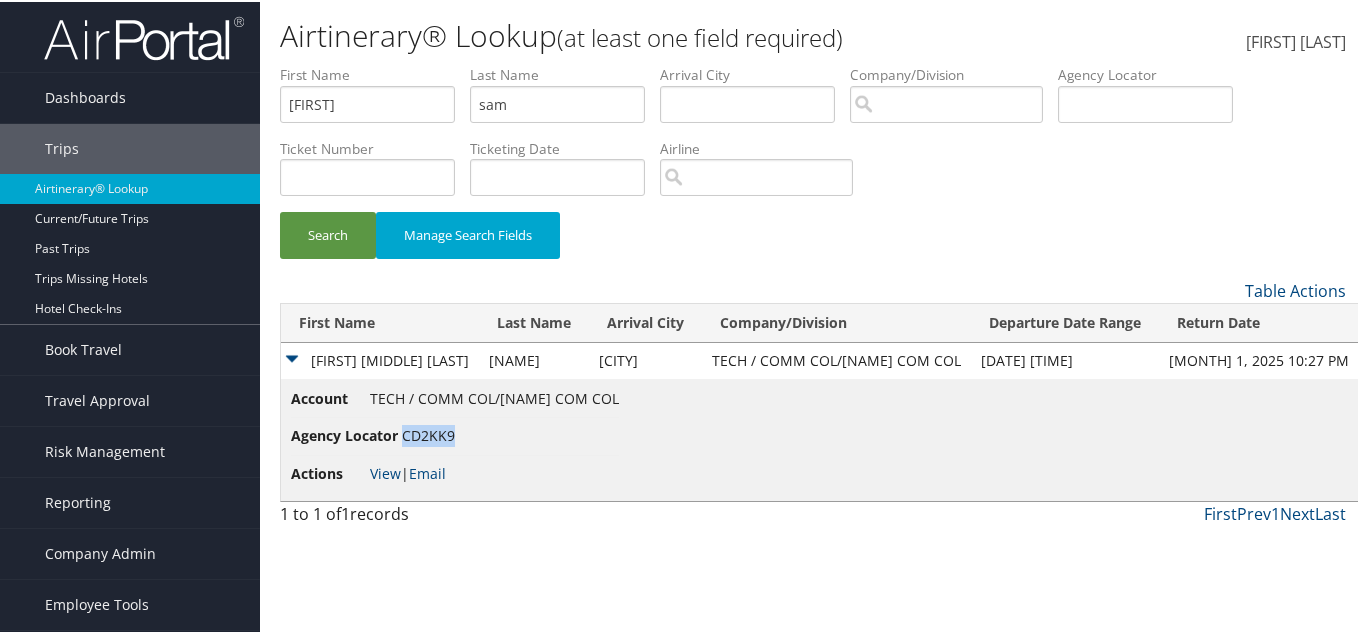 click on "CD2KK9" at bounding box center [494, 396] 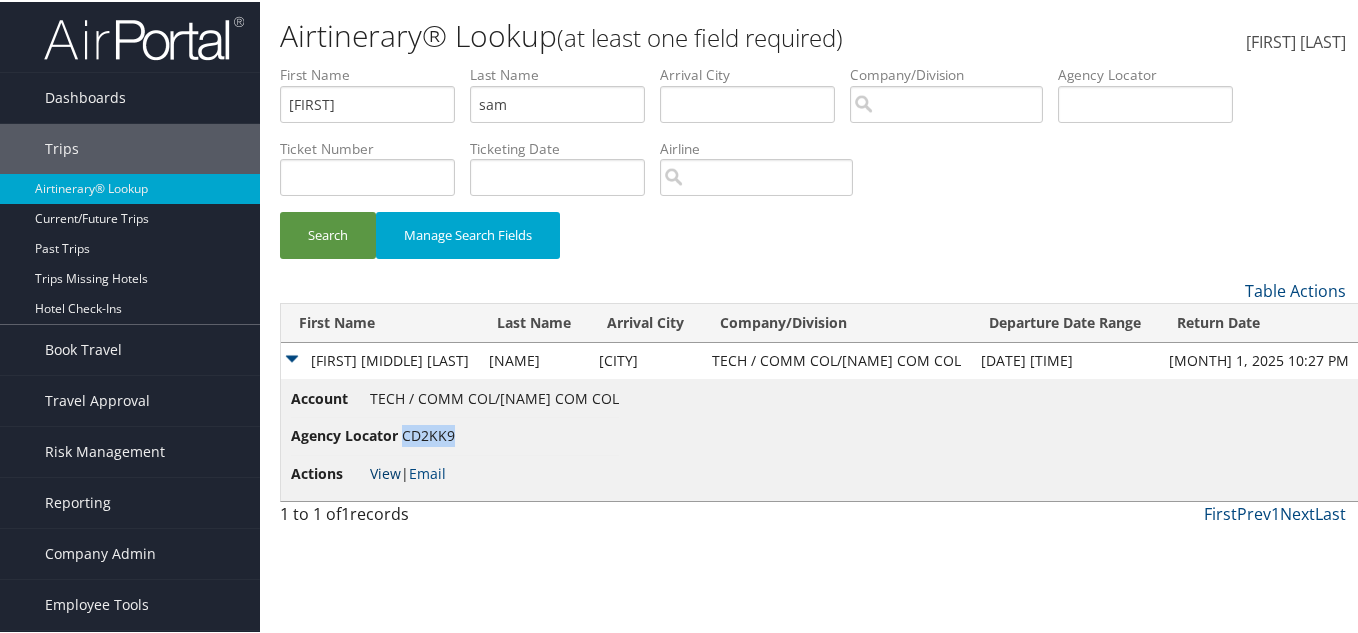 click on "View" at bounding box center (385, 471) 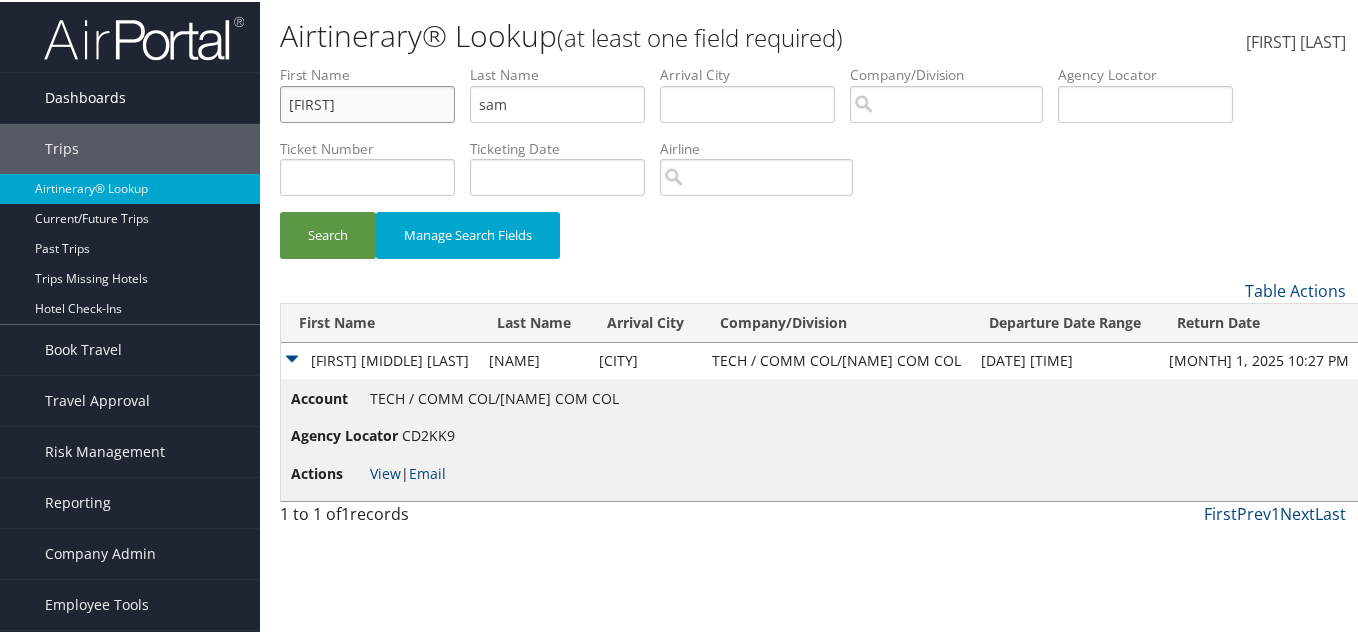 drag, startPoint x: 259, startPoint y: 115, endPoint x: 232, endPoint y: 119, distance: 27.294687 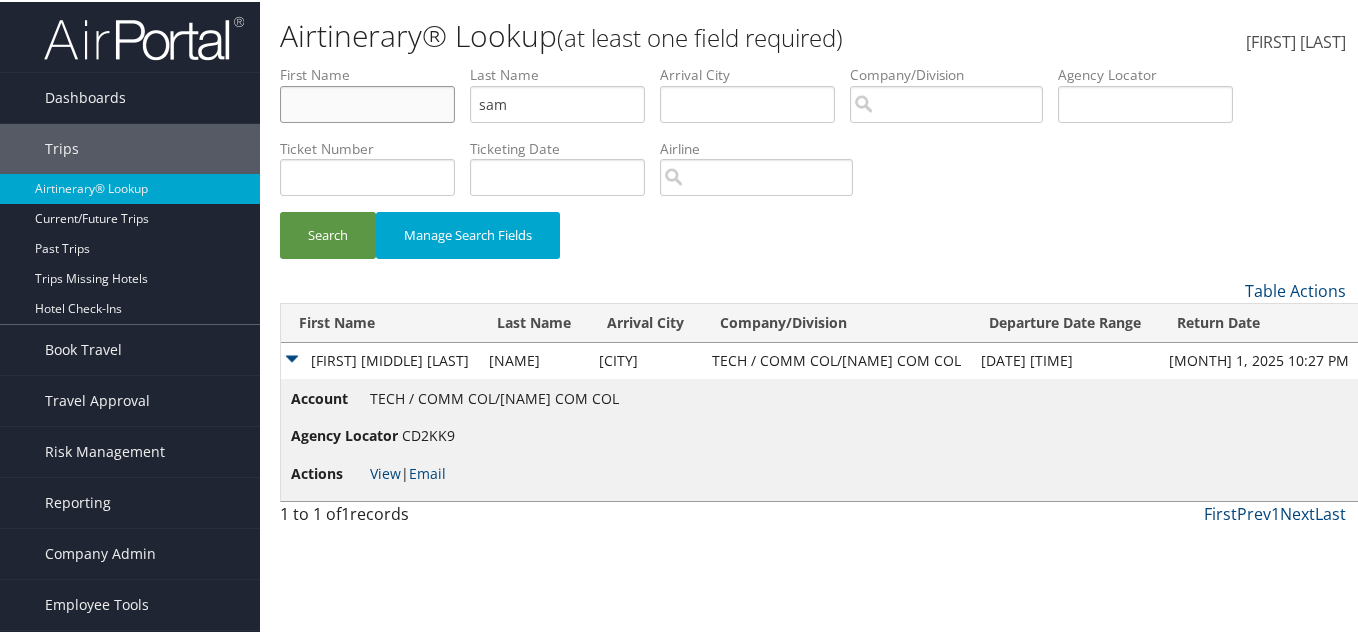 type 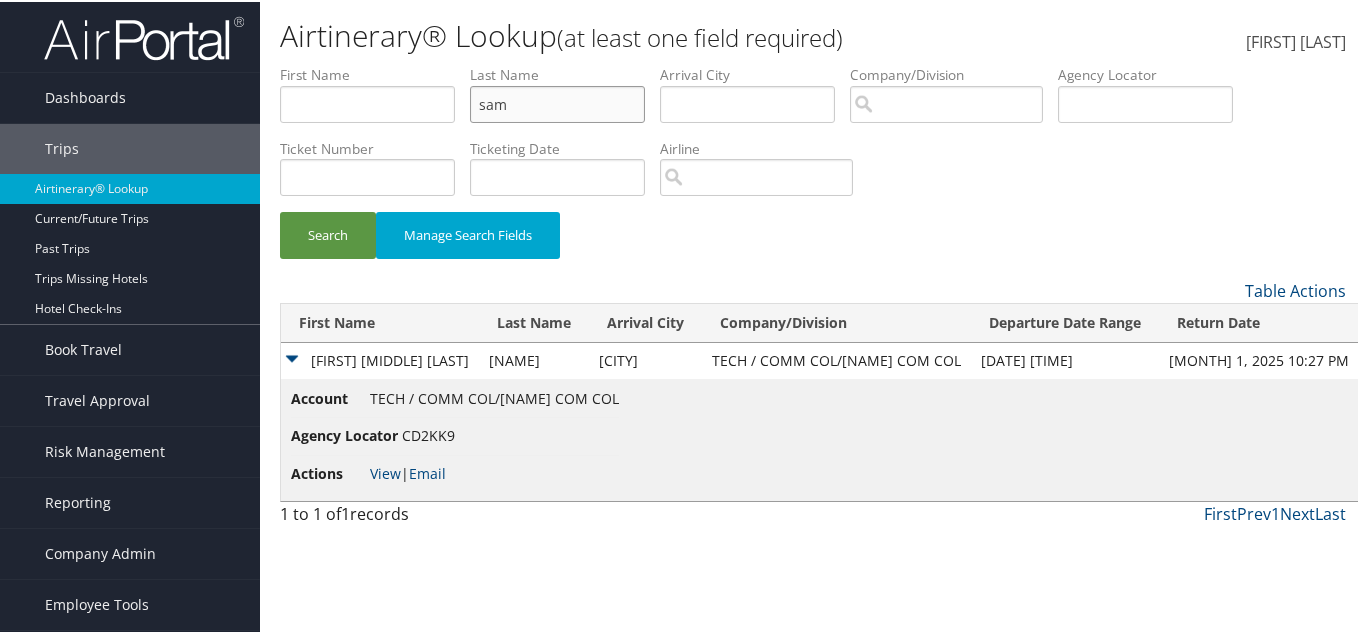 drag, startPoint x: 525, startPoint y: 92, endPoint x: 402, endPoint y: 88, distance: 123.065025 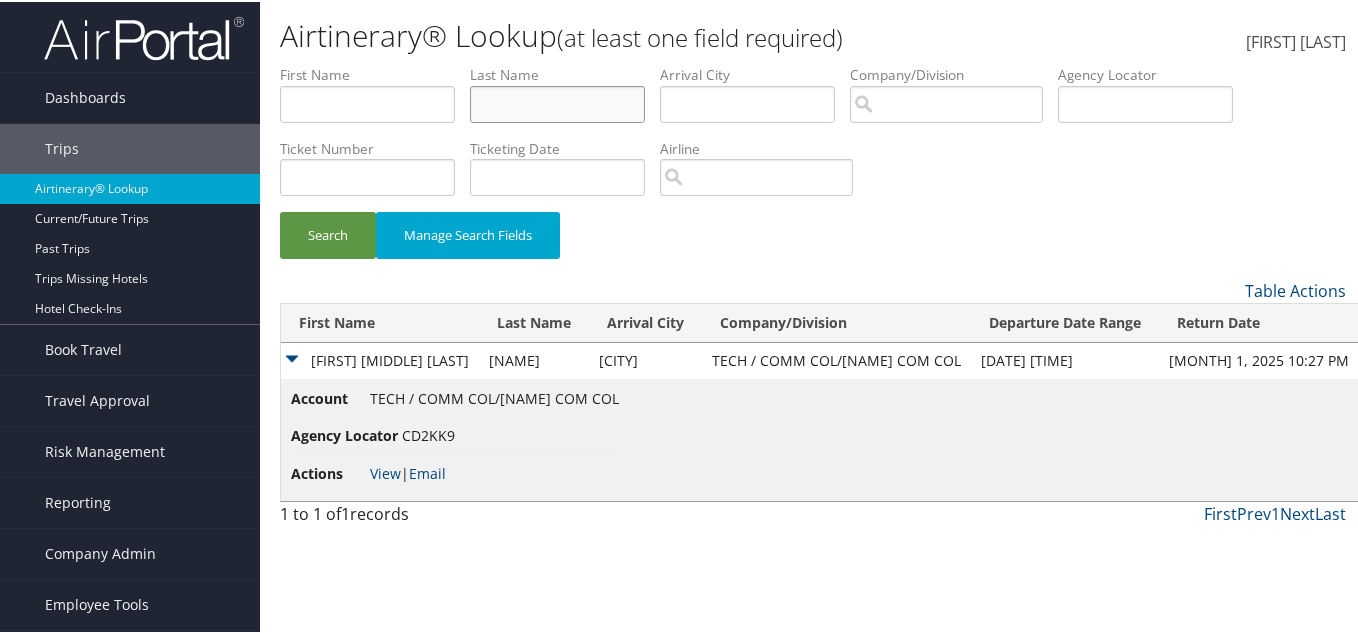 type 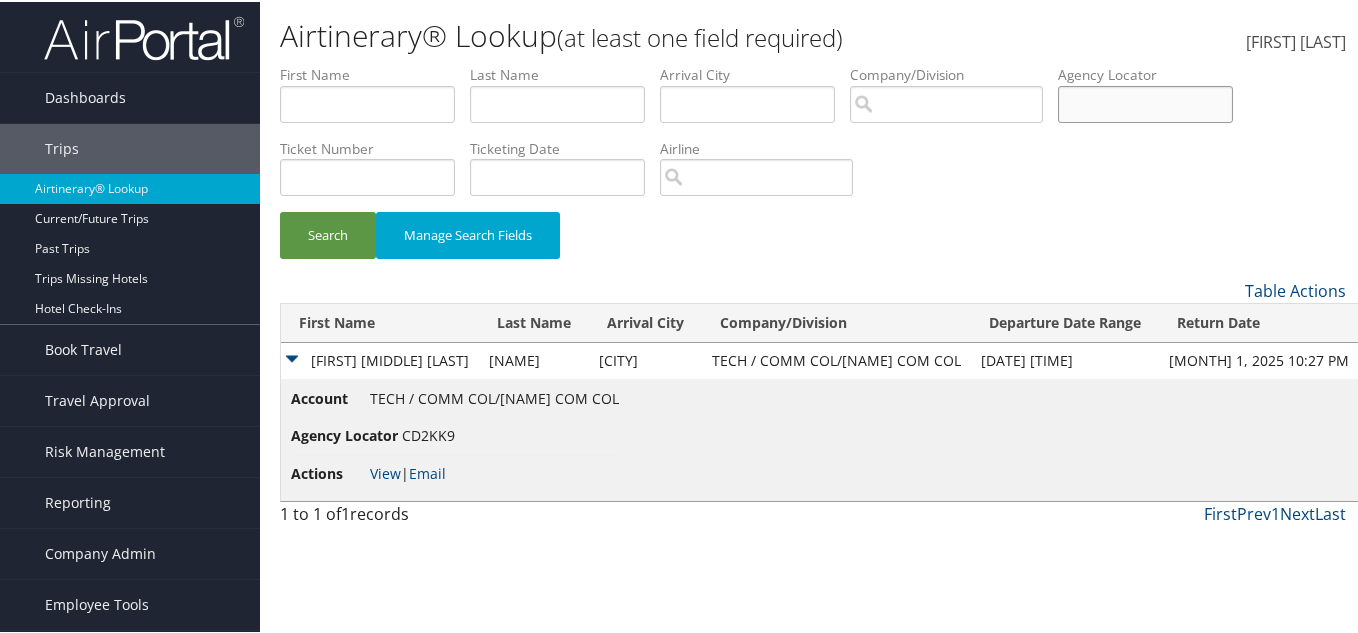 click at bounding box center (367, 102) 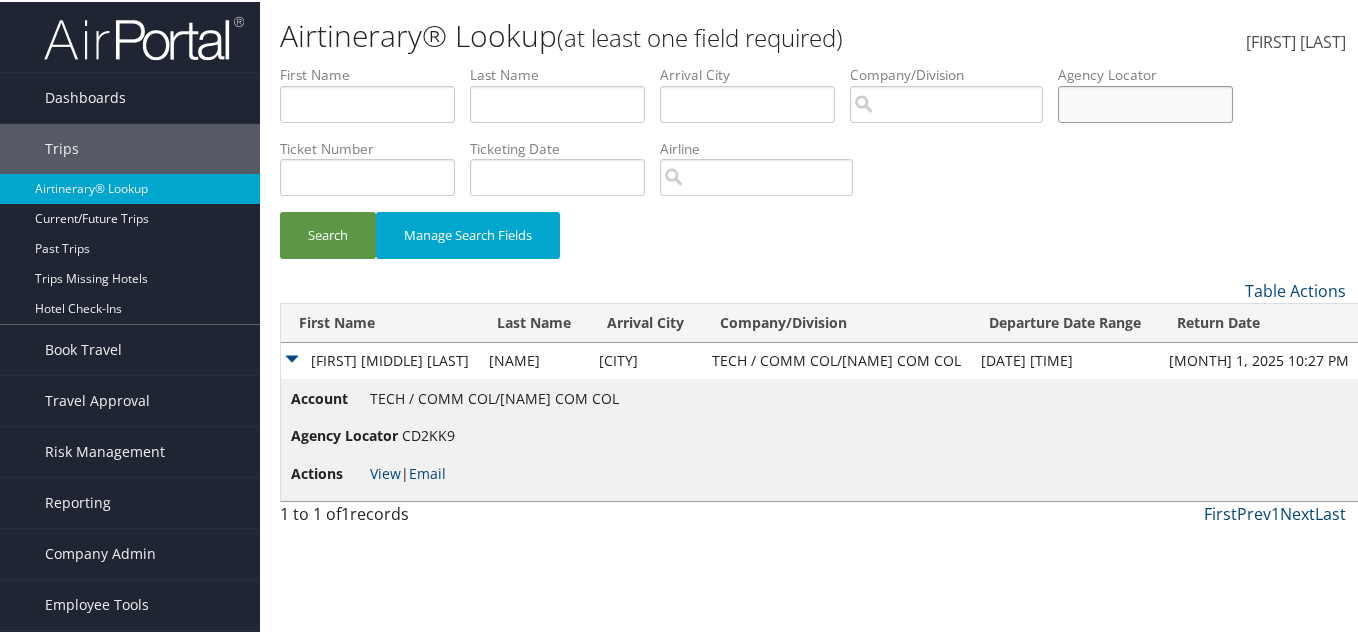paste on "CPM876" 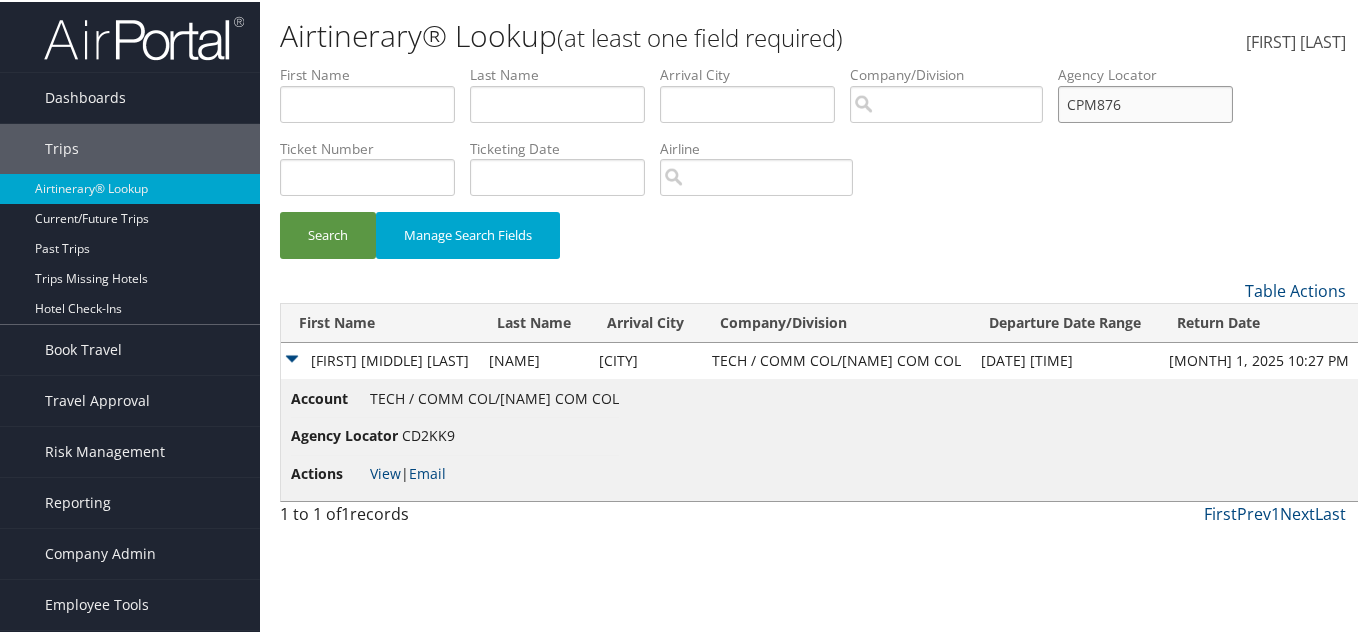 type on "CPM876" 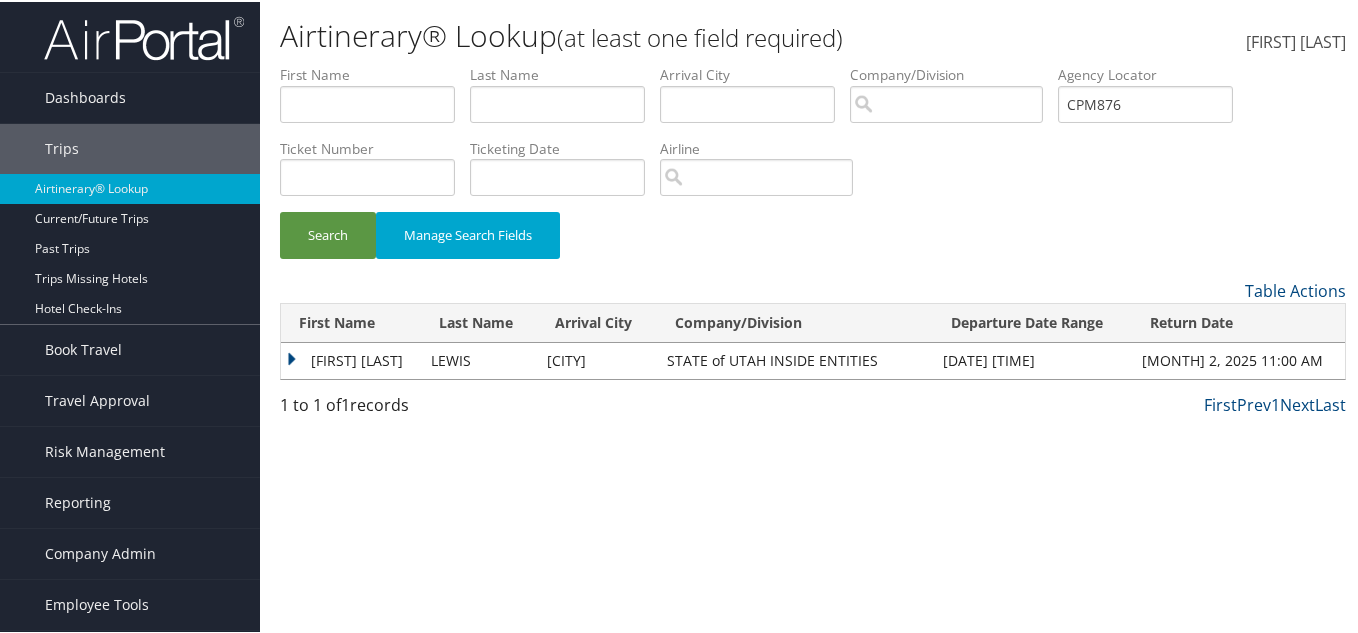 click on "[FIRST] [LAST]" at bounding box center (351, 359) 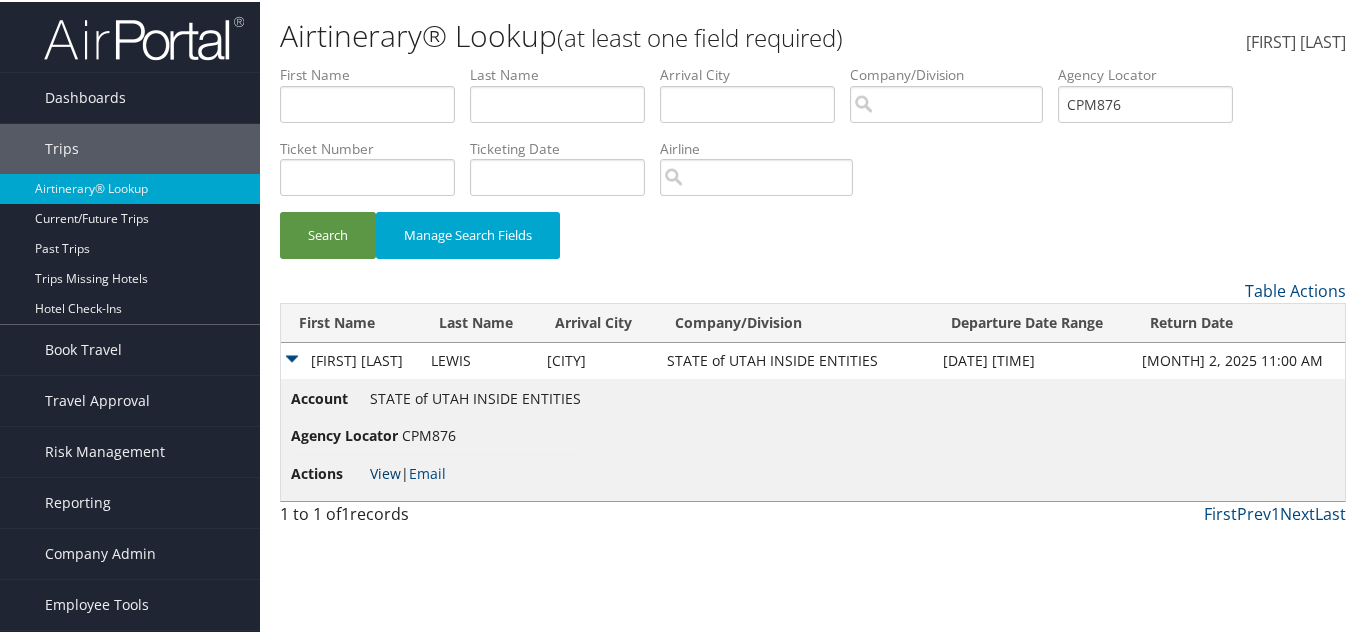 click on "View" at bounding box center (385, 471) 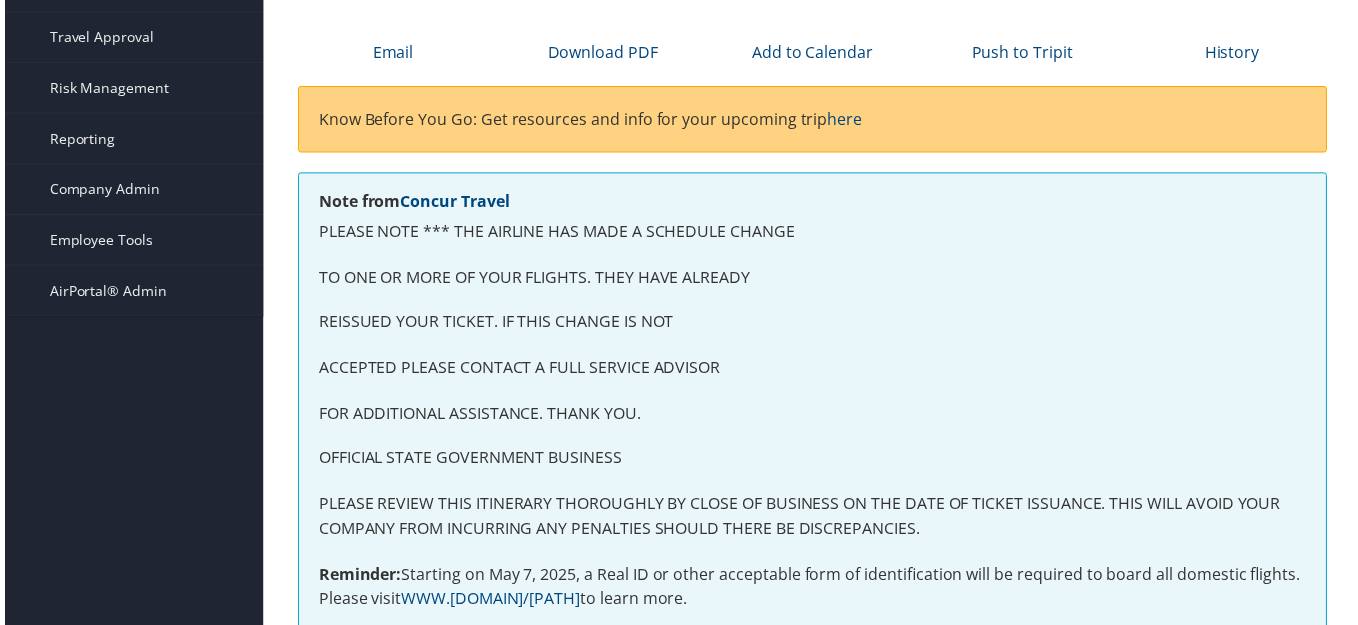 scroll, scrollTop: 0, scrollLeft: 0, axis: both 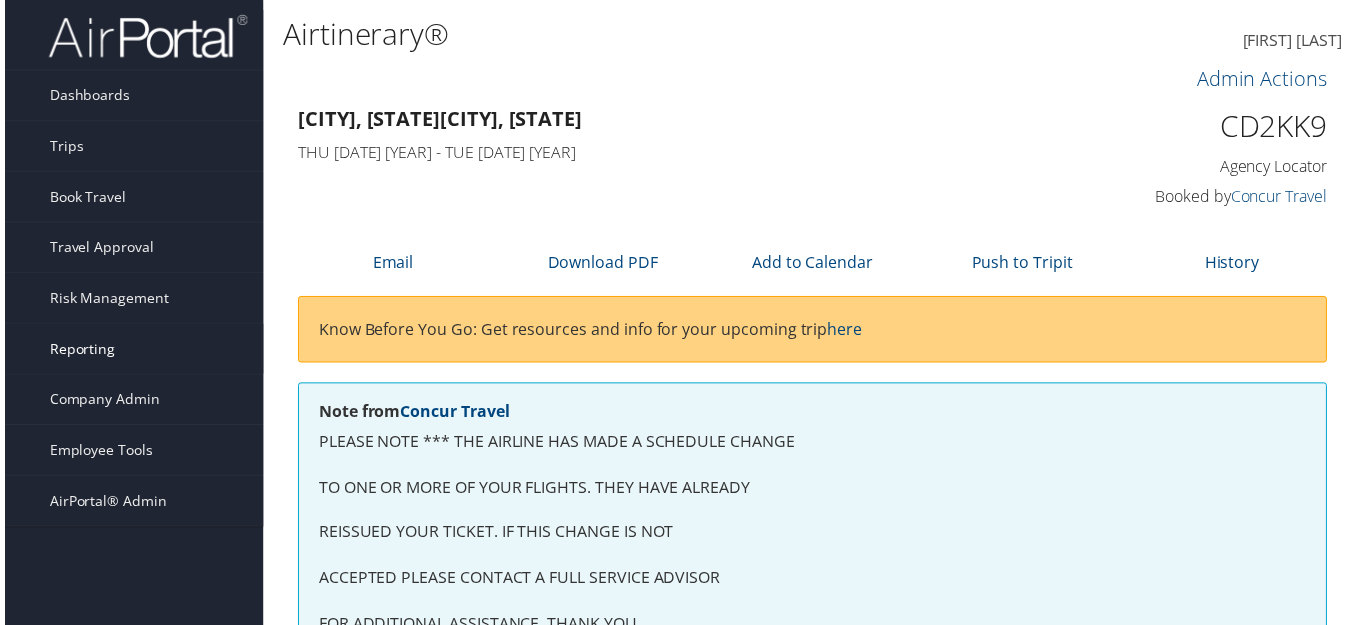 click on "Reporting" at bounding box center (78, 351) 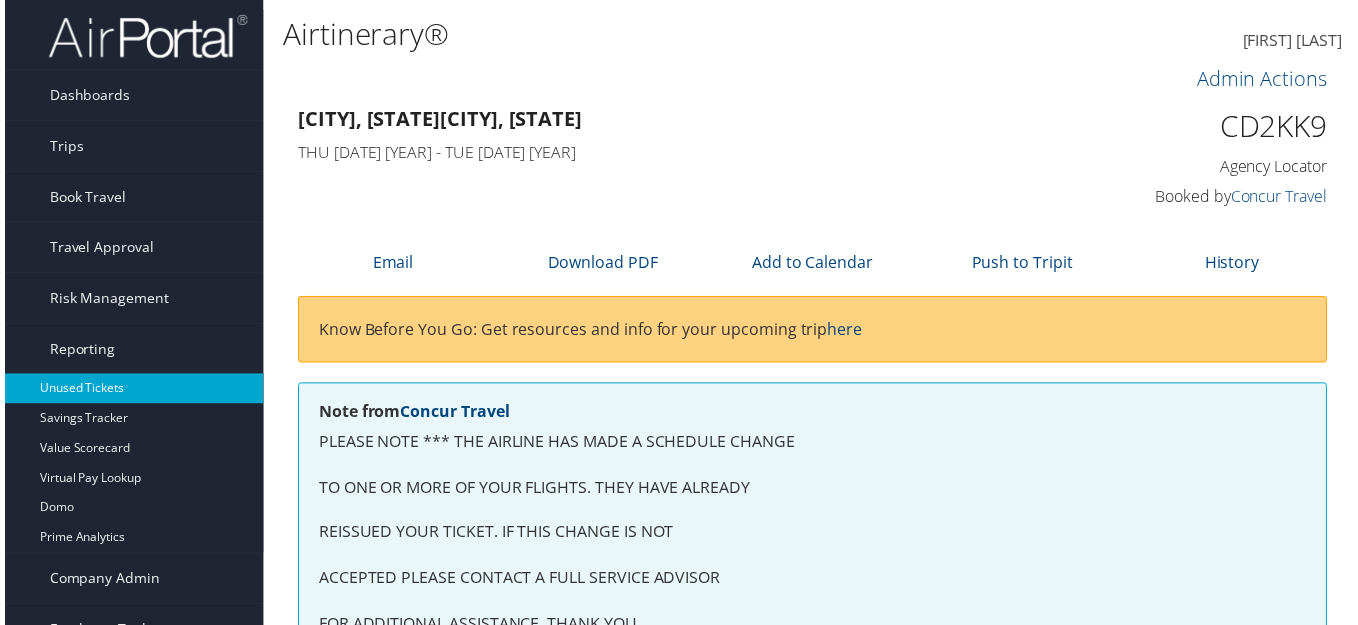 click on "Unused Tickets" at bounding box center (130, 391) 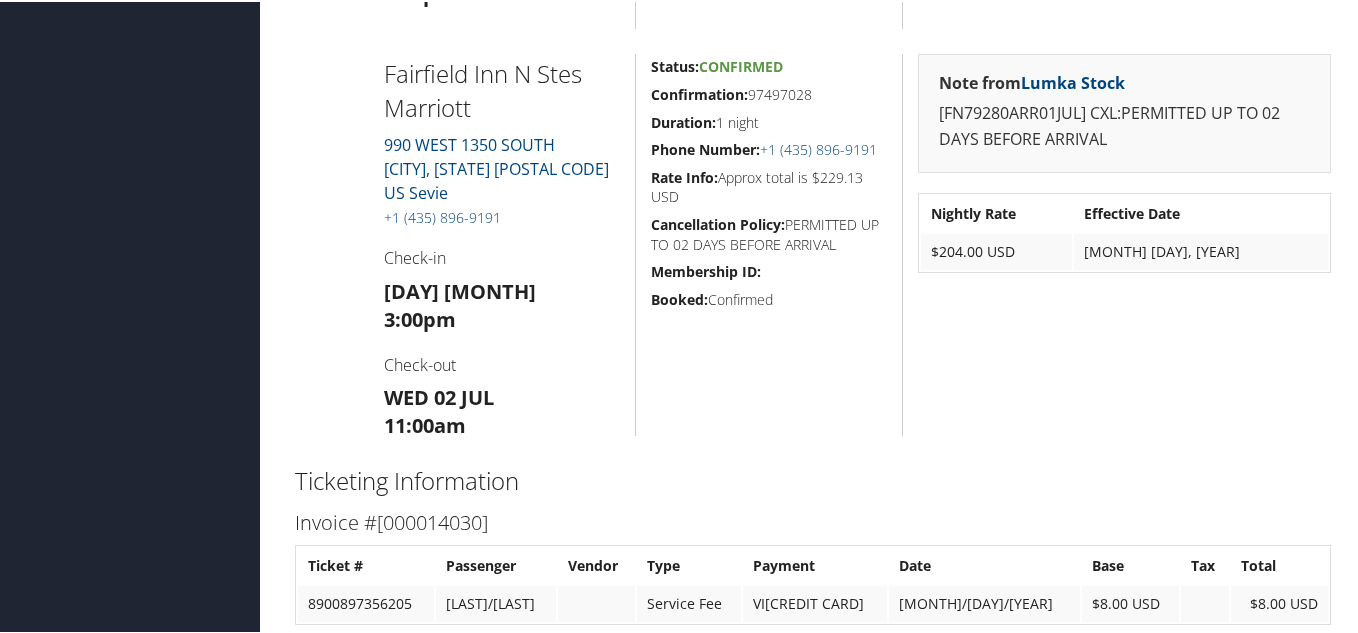 scroll, scrollTop: 1100, scrollLeft: 0, axis: vertical 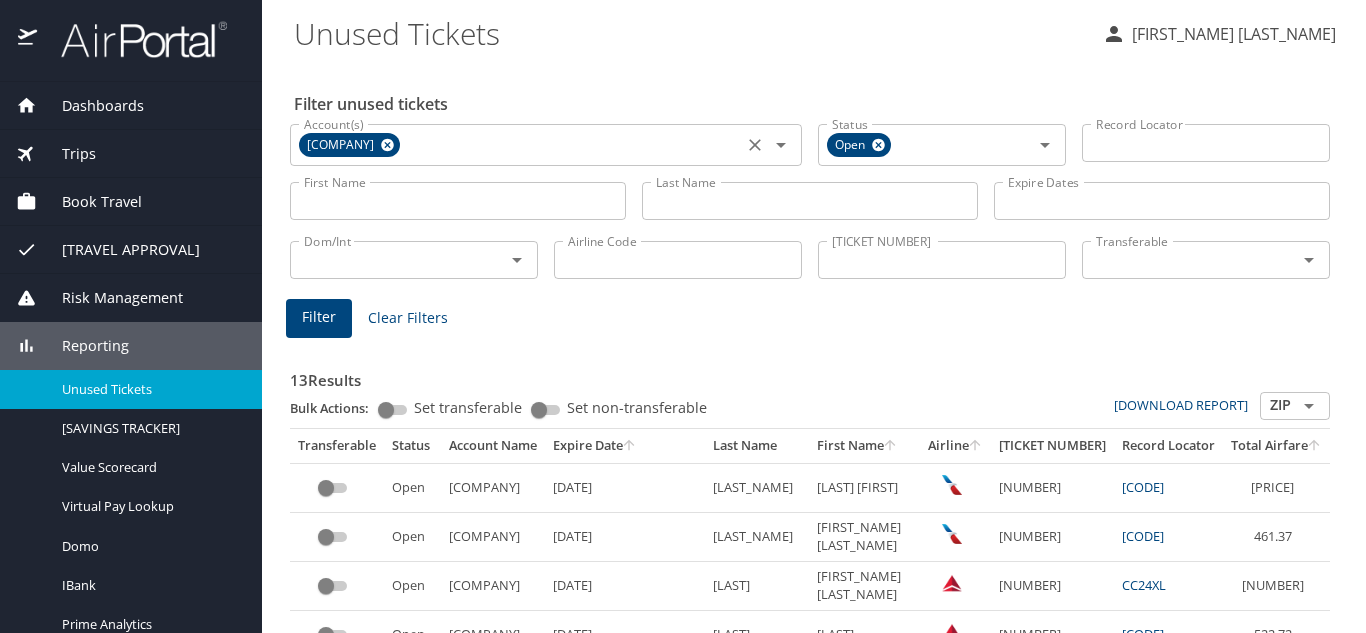 click at bounding box center [387, 145] 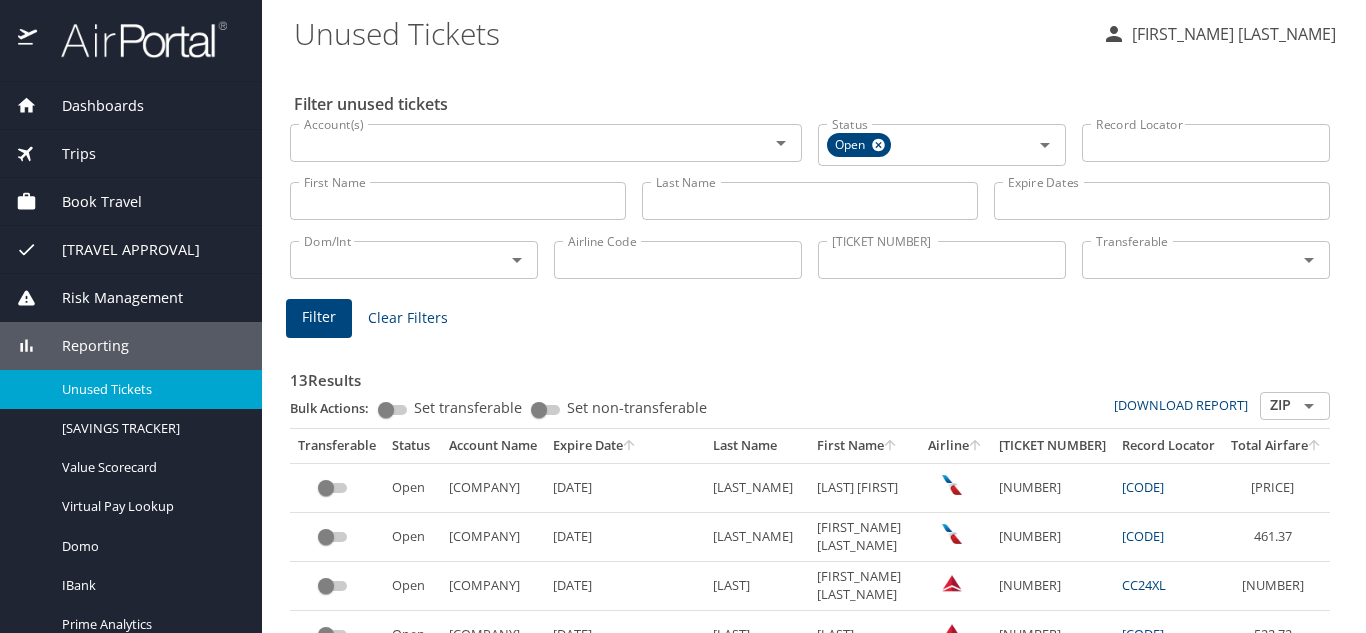 click on "Account(s)" at bounding box center (516, 143) 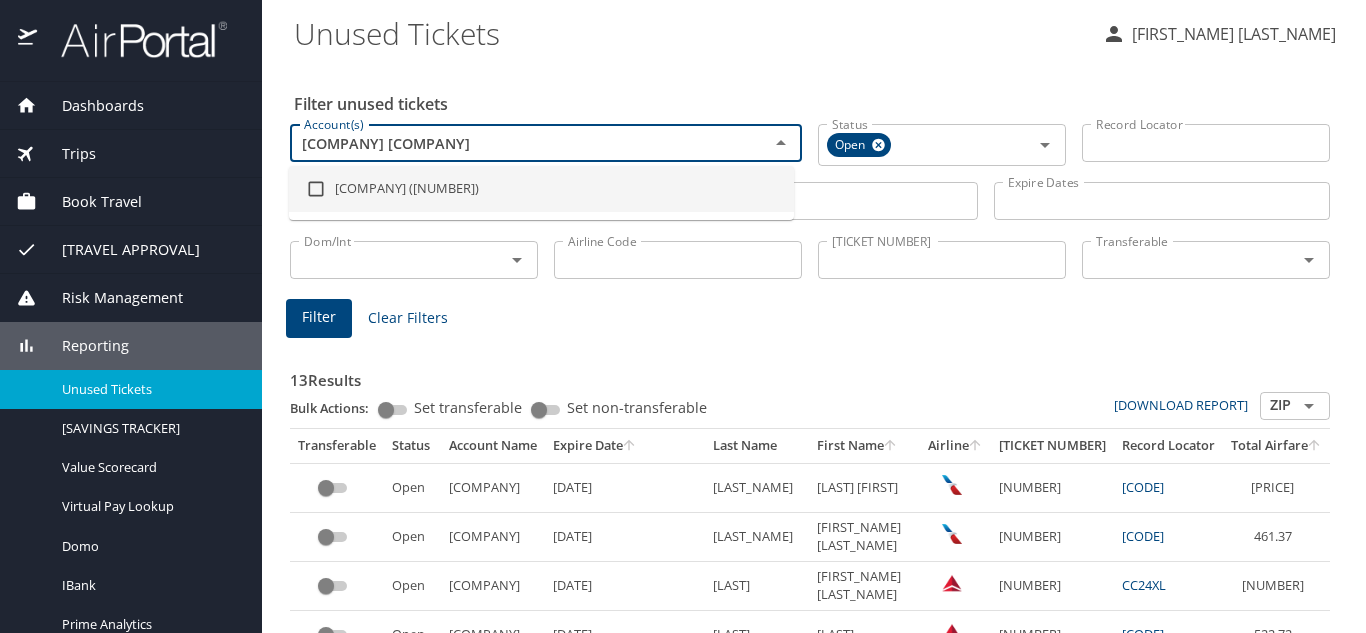 click on "[COMPANY] ([NUMBER])" at bounding box center [541, 189] 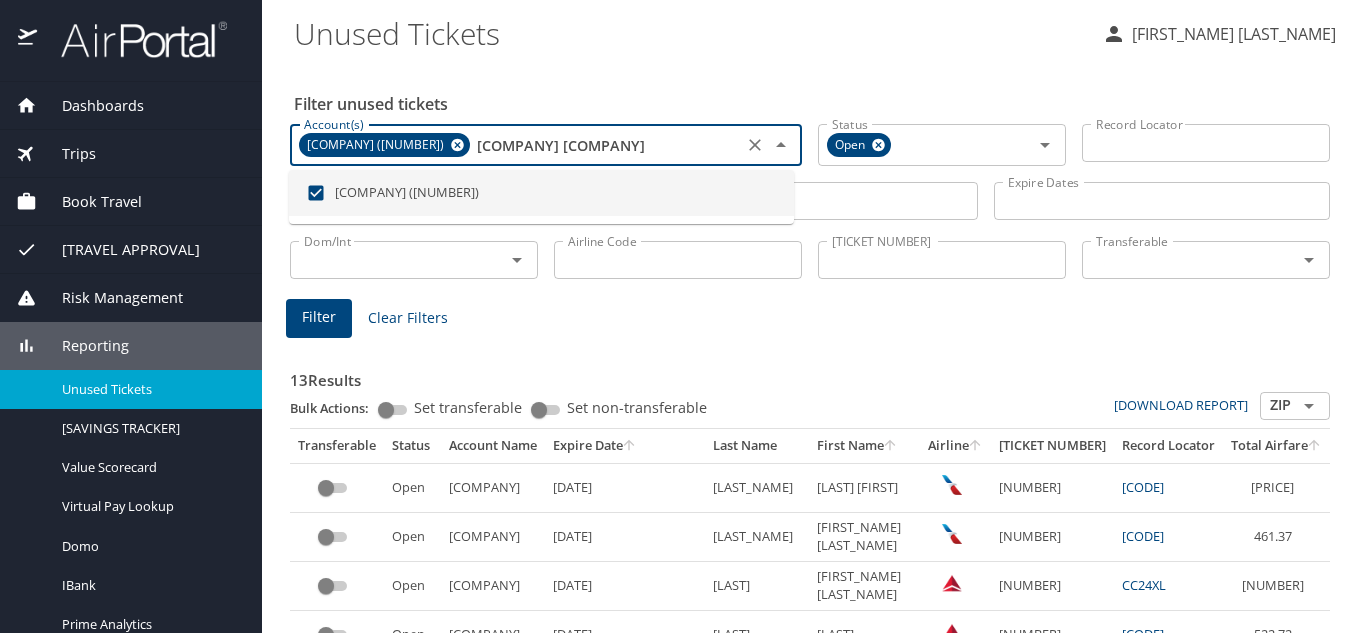 type on "[COMPANY] [COMPANY]" 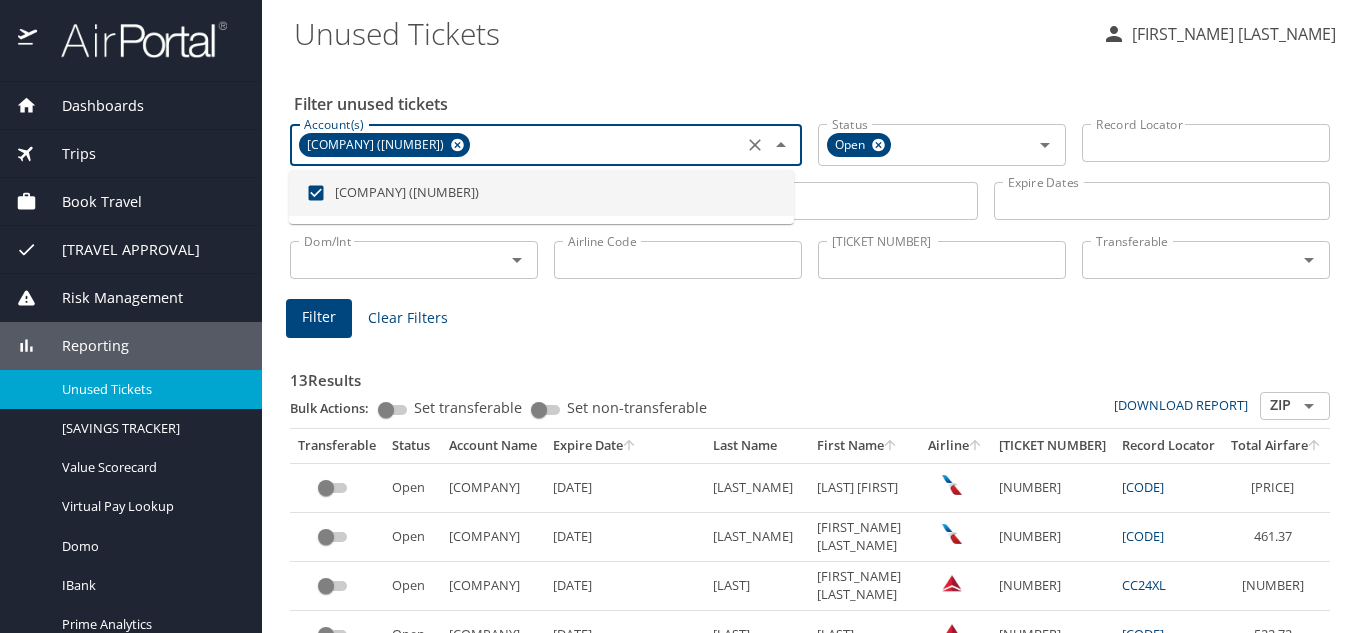 click on "[COMPANY] [DATE] [LAST] [FIRST] [NUMBER] [CODE] [PRICE]" at bounding box center (814, 613) 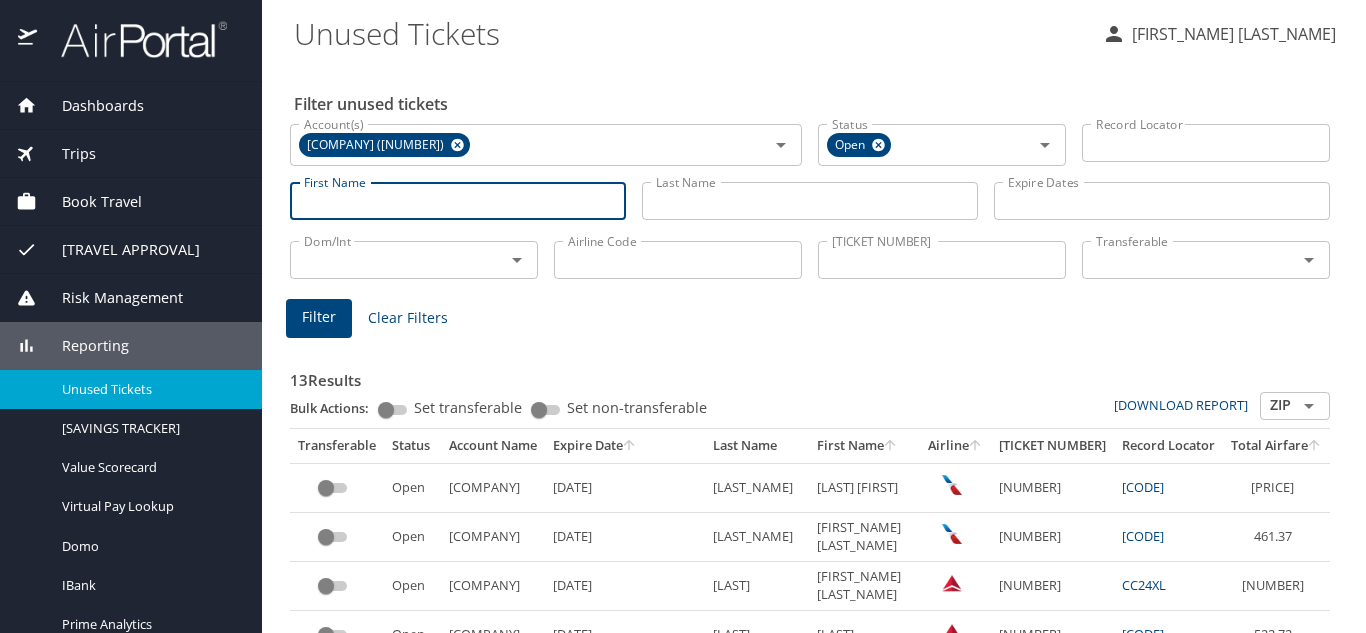 click on "First Name" at bounding box center [458, 201] 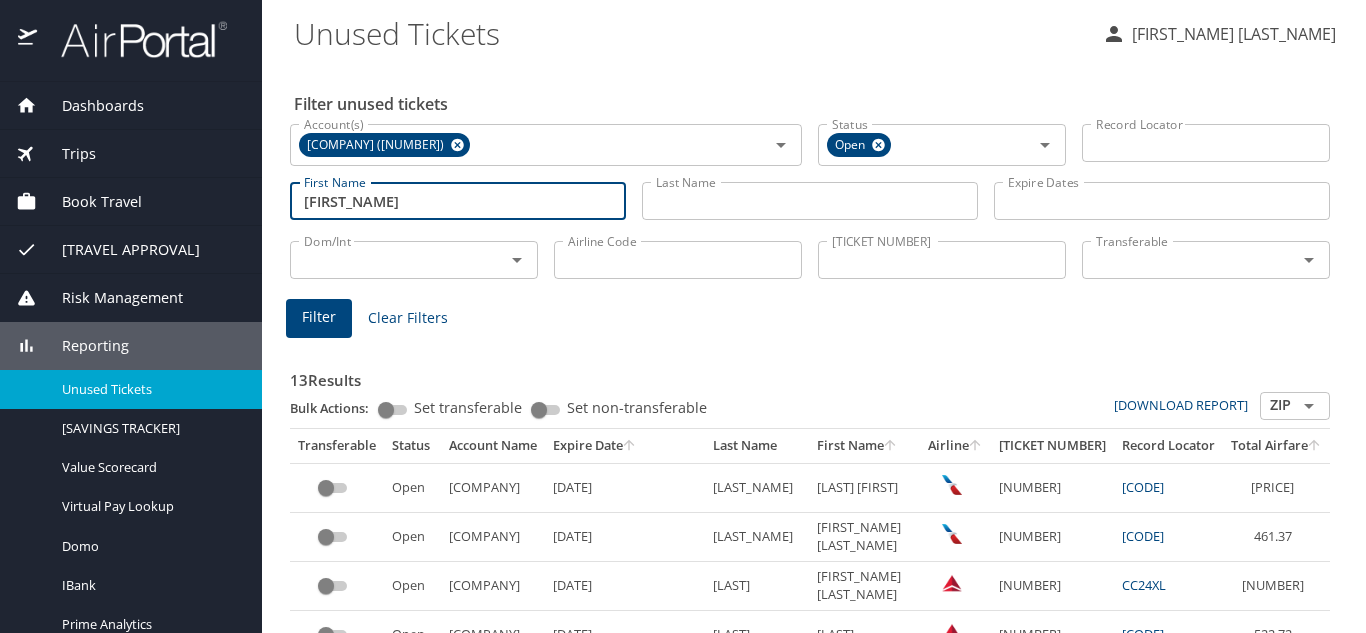 type on "[FIRST_NAME]" 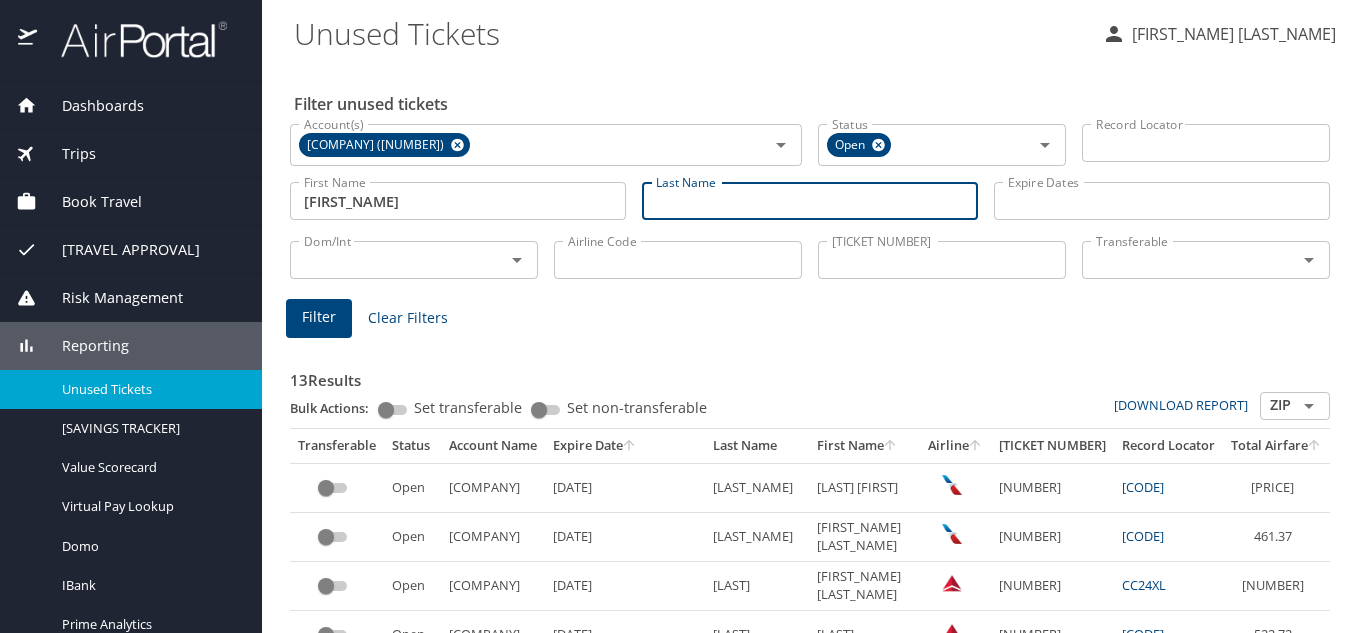 click on "Last Name" at bounding box center (810, 201) 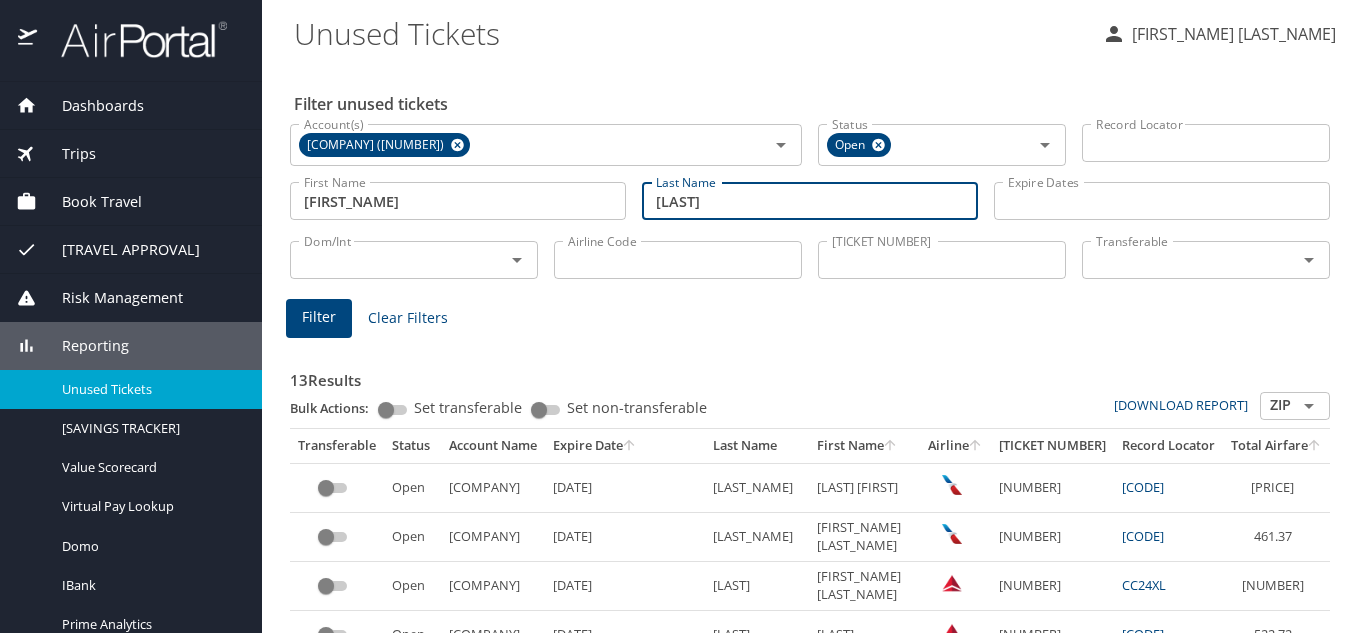 type on "[LAST]" 